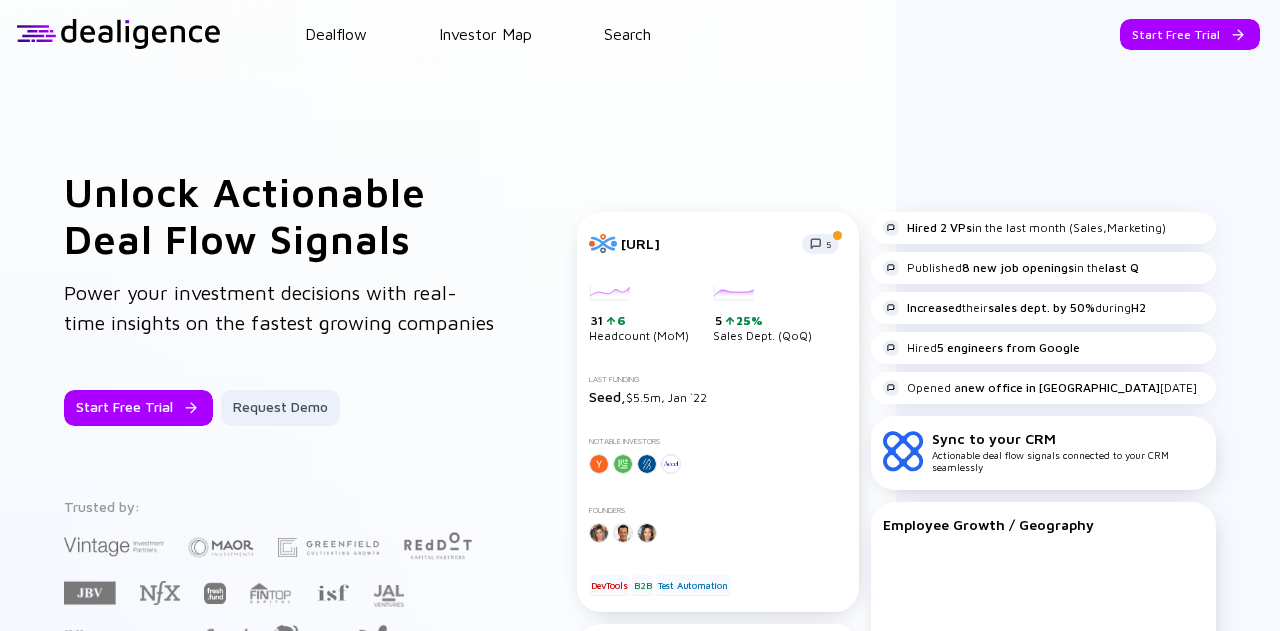 scroll, scrollTop: 0, scrollLeft: 0, axis: both 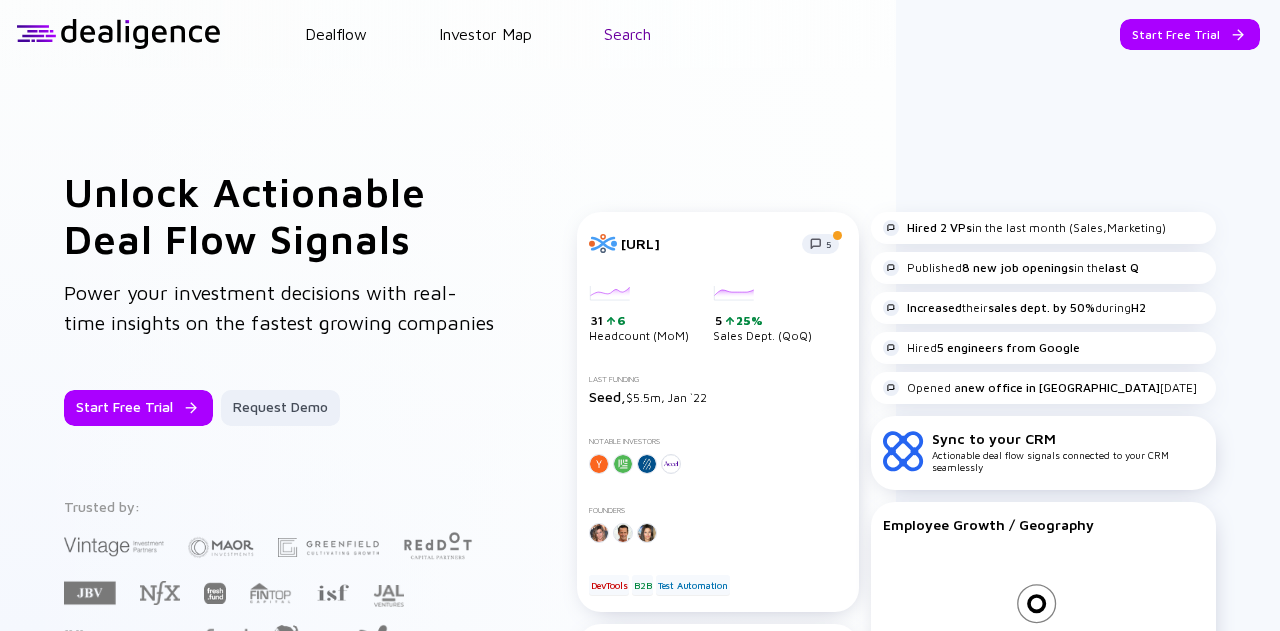 click on "Search" at bounding box center [627, 34] 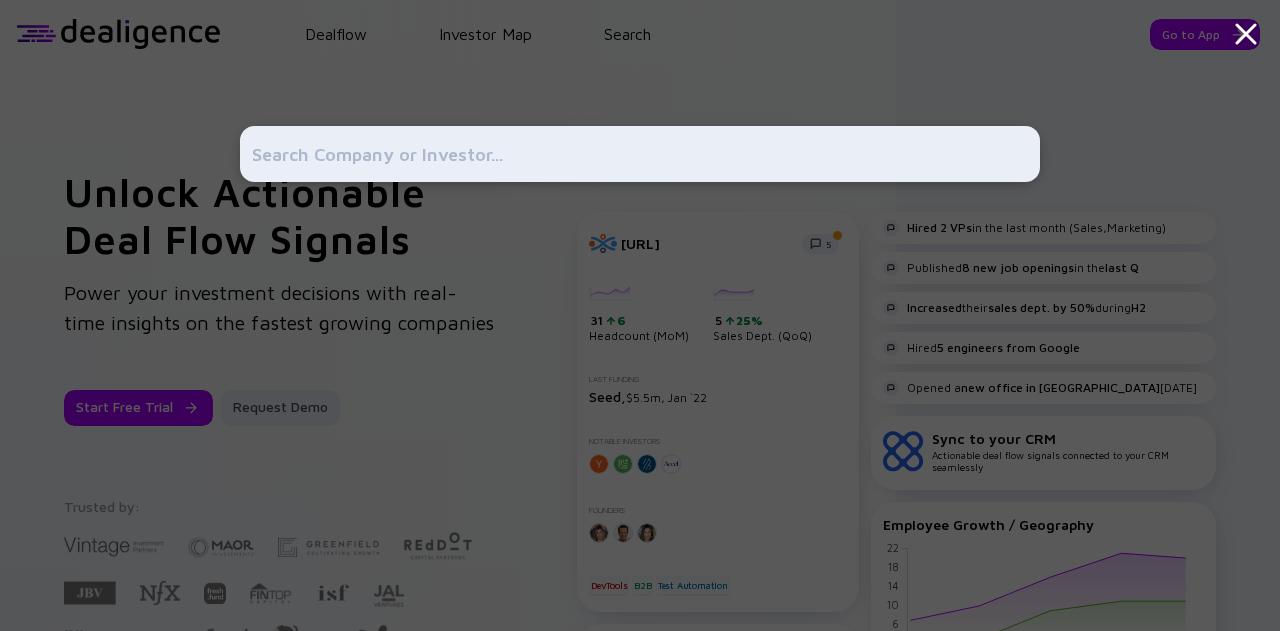 click at bounding box center (640, 154) 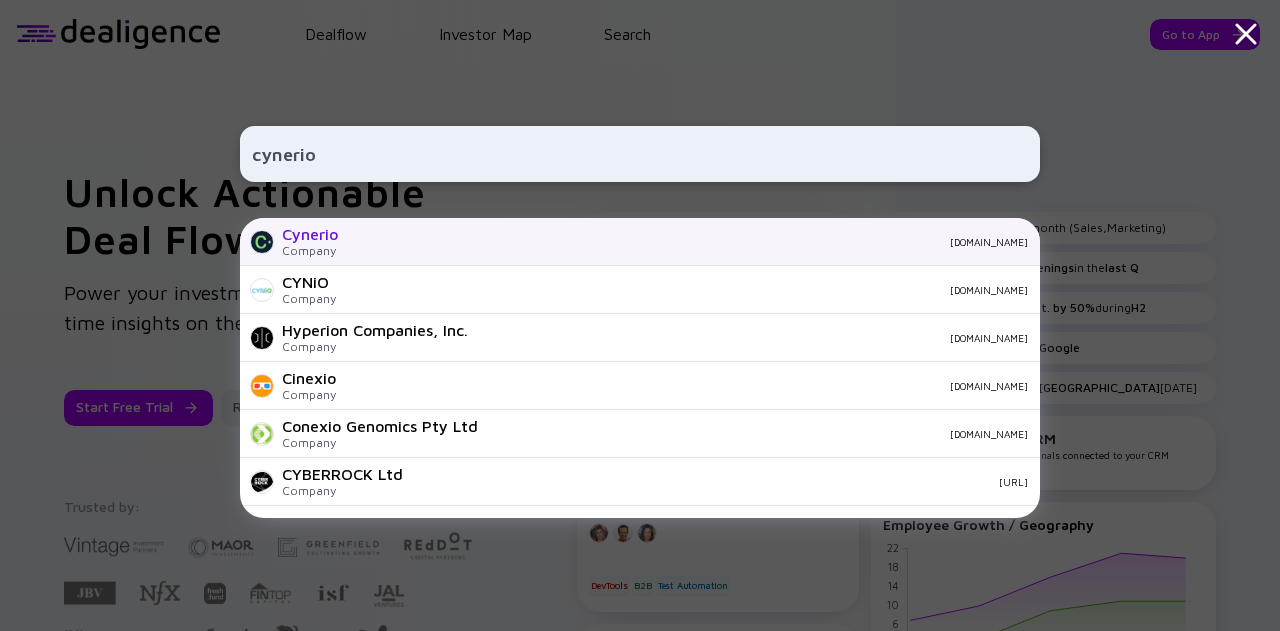 type on "cynerio" 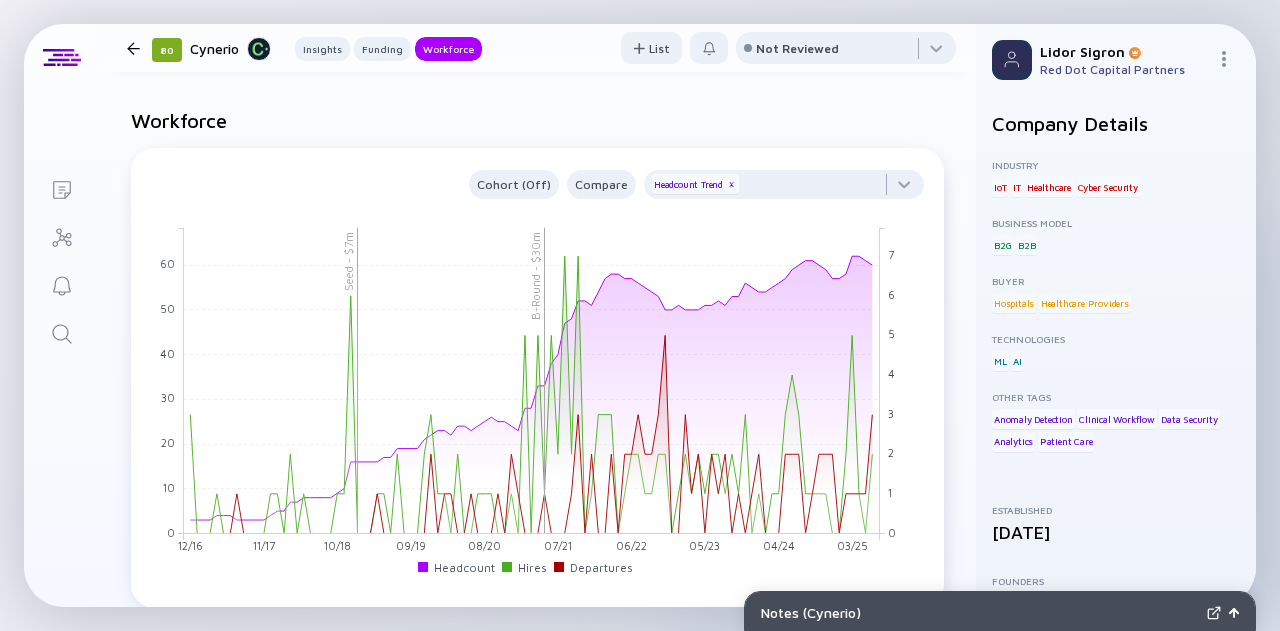 scroll, scrollTop: 1724, scrollLeft: 0, axis: vertical 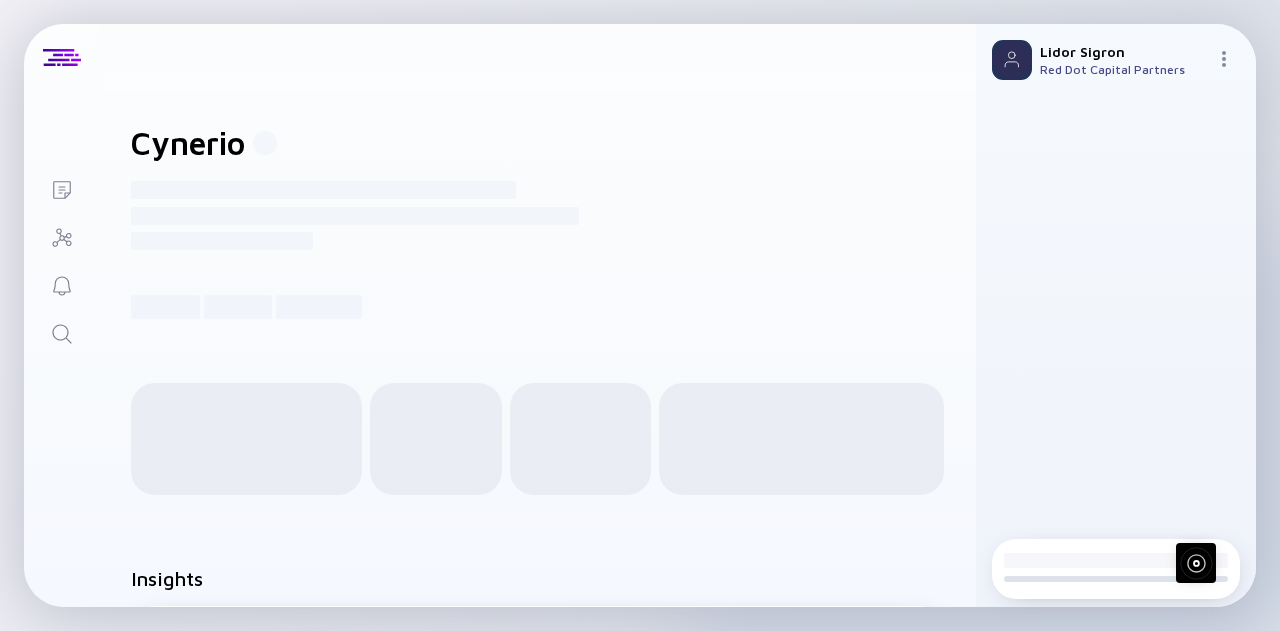 click 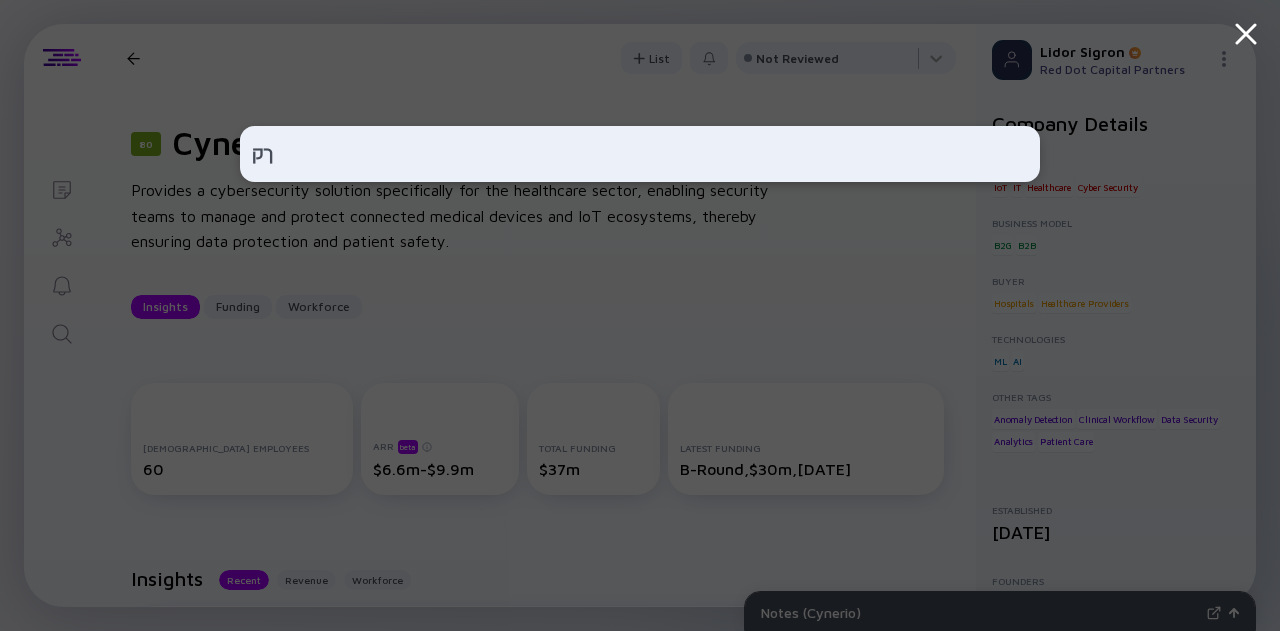 type on "ך" 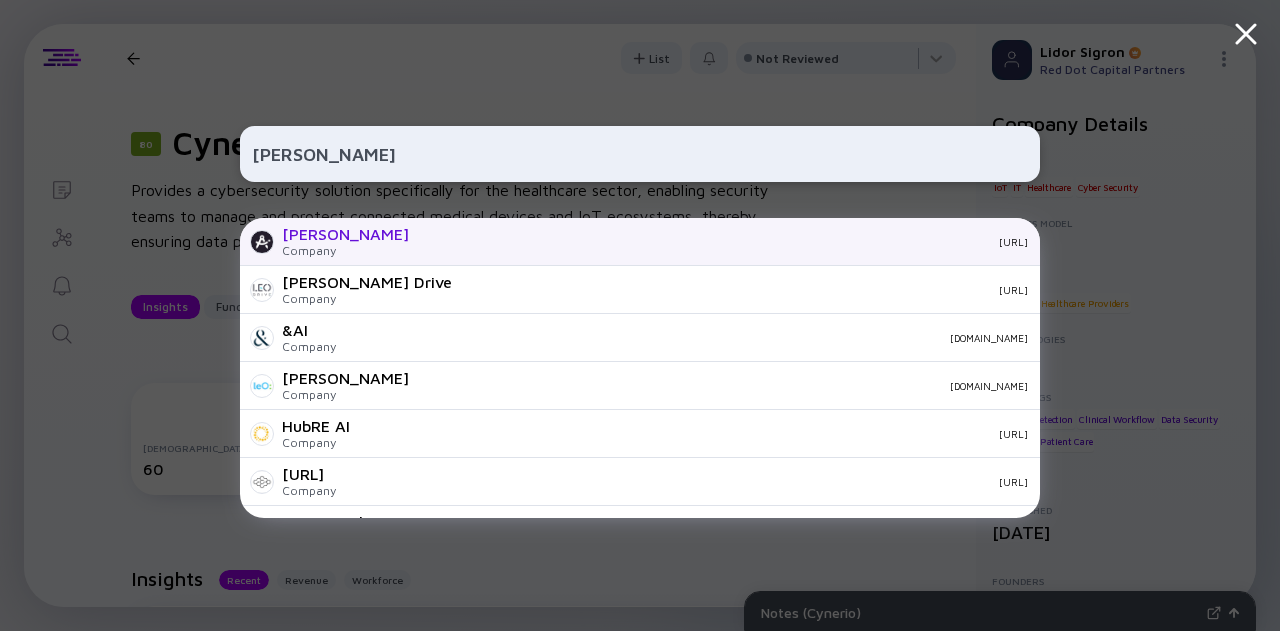 type on "[PERSON_NAME]" 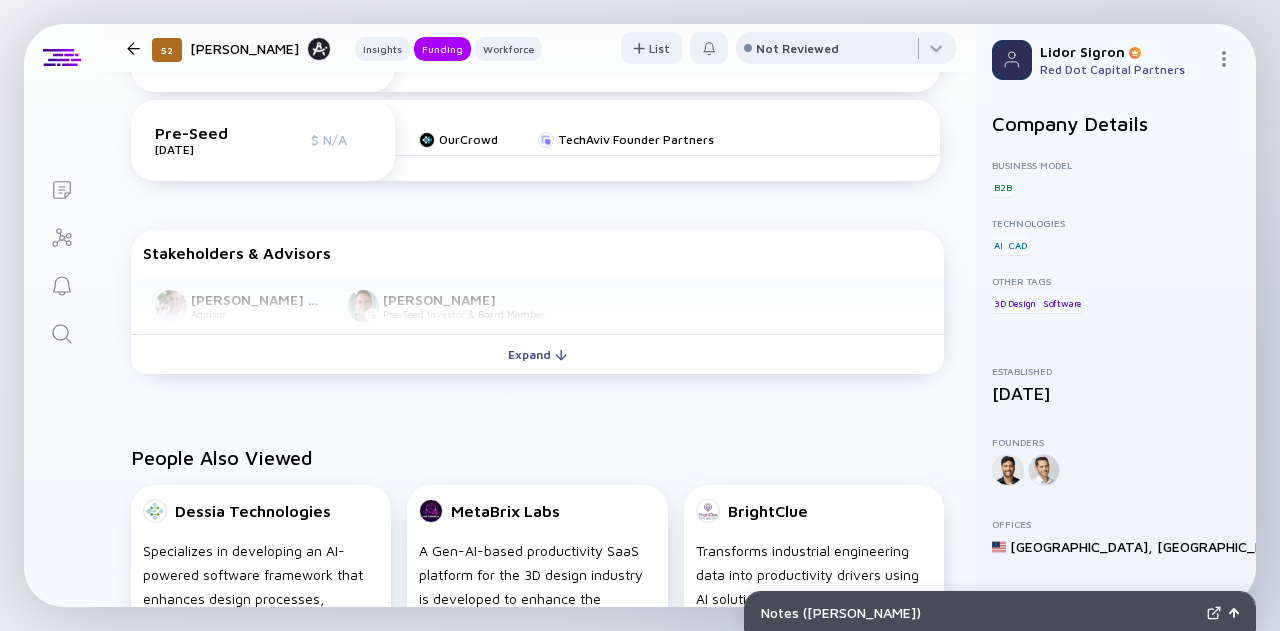 scroll, scrollTop: 952, scrollLeft: 0, axis: vertical 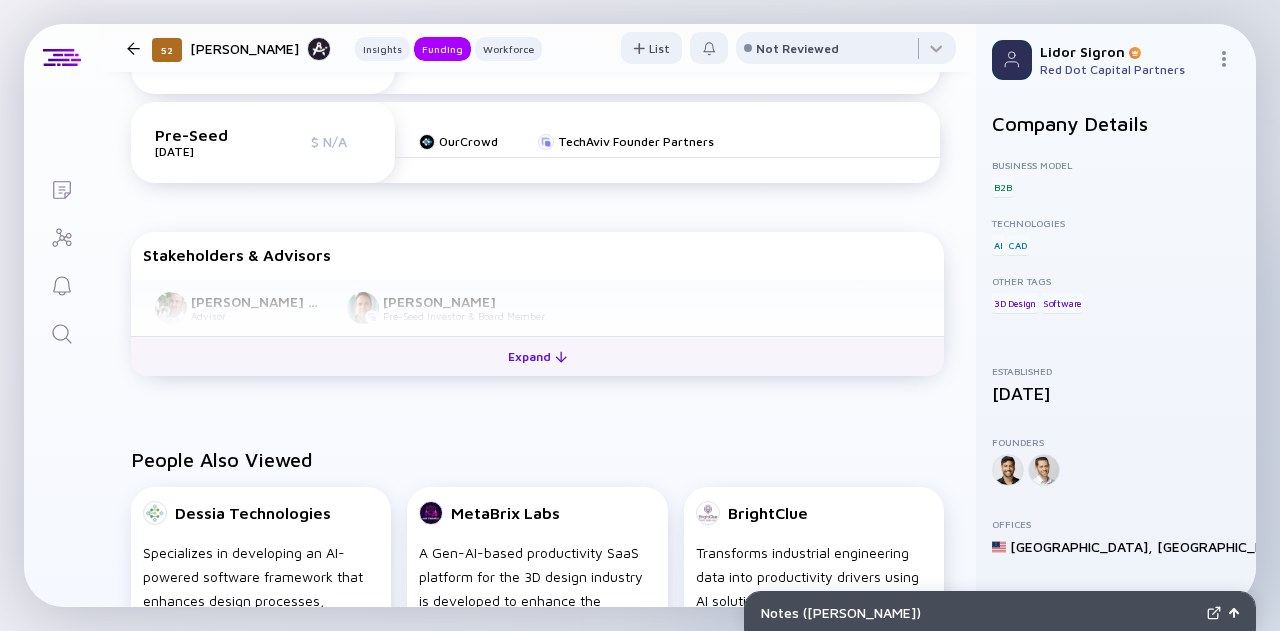 click on "Expand" at bounding box center [537, 356] 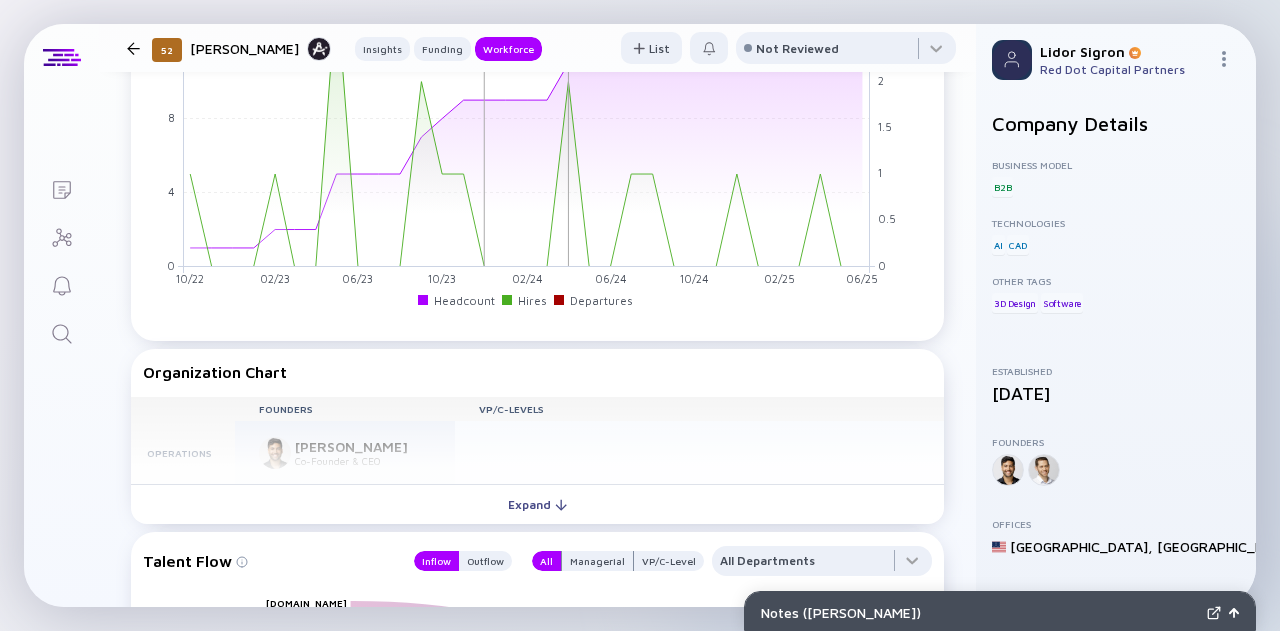 scroll, scrollTop: 1962, scrollLeft: 0, axis: vertical 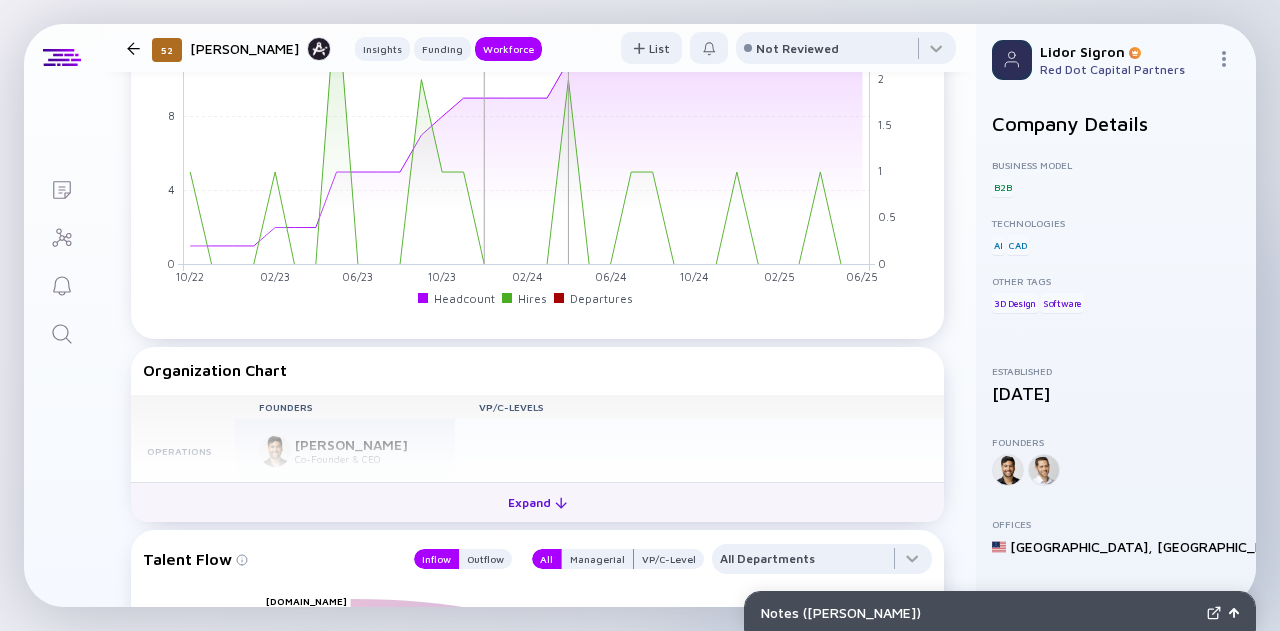 click on "Expand" at bounding box center [537, 502] 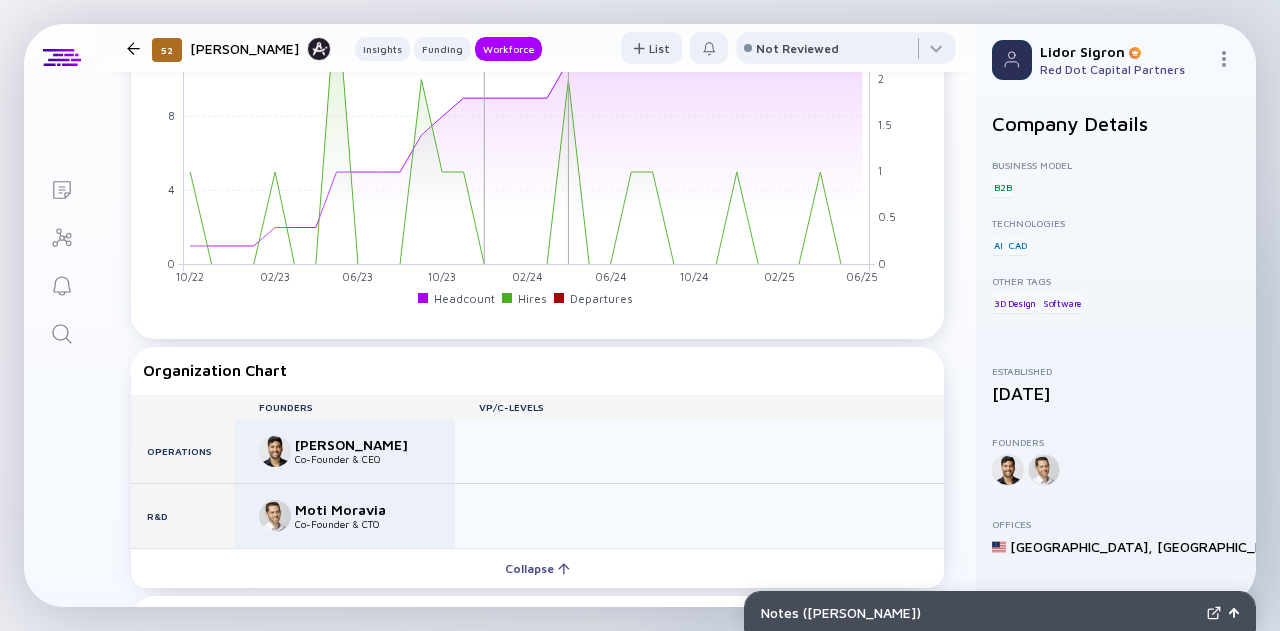 click 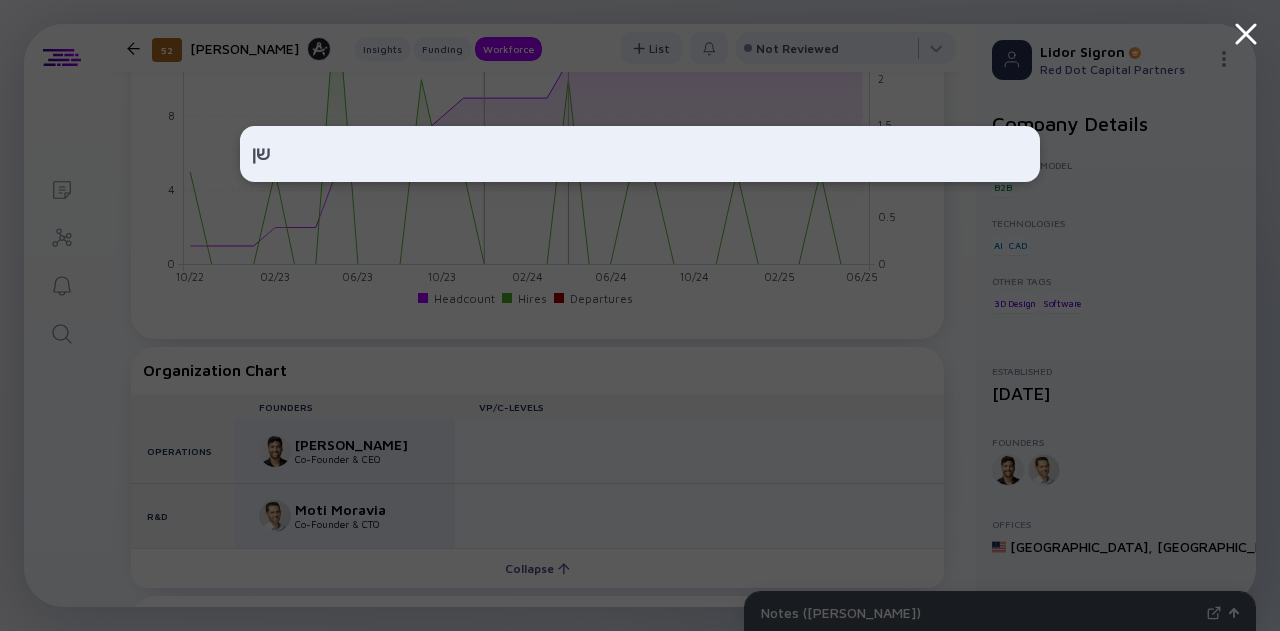 type on "ש" 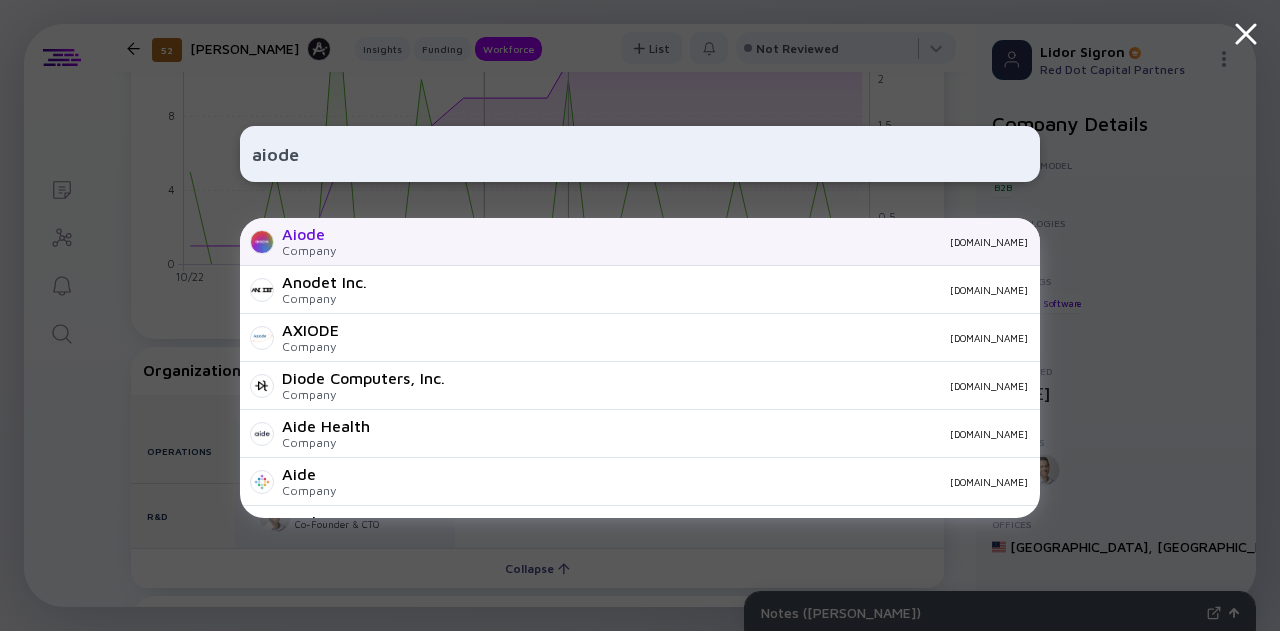 type on "aiode" 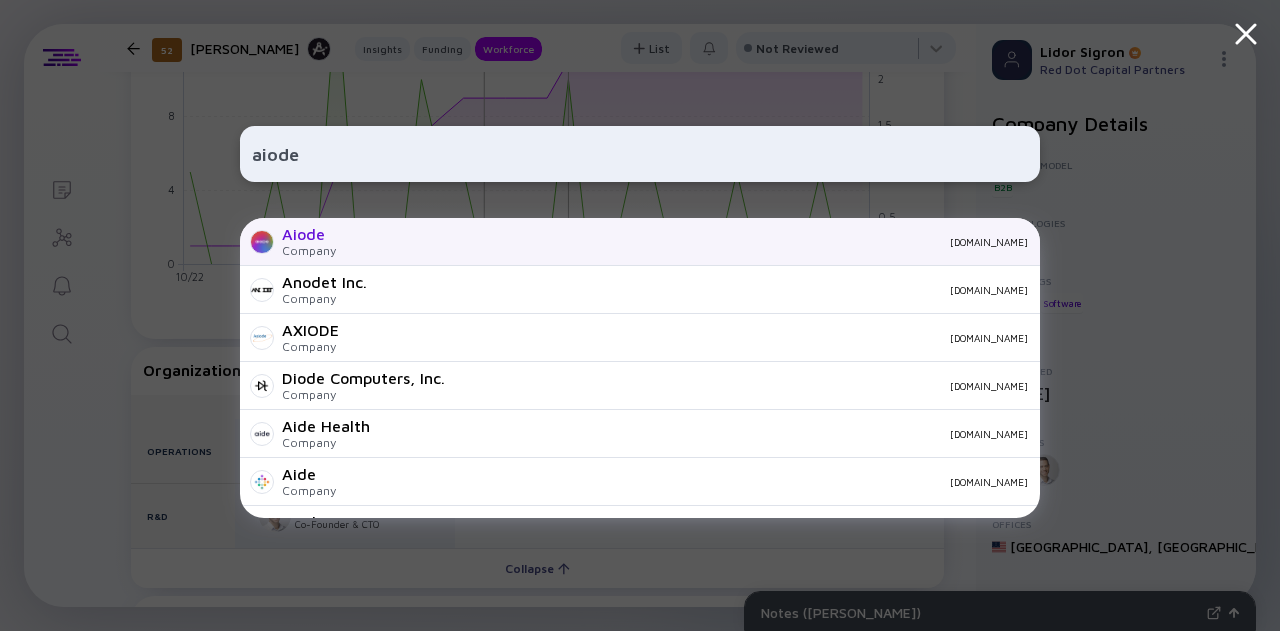 drag, startPoint x: 328, startPoint y: 235, endPoint x: 308, endPoint y: 231, distance: 20.396078 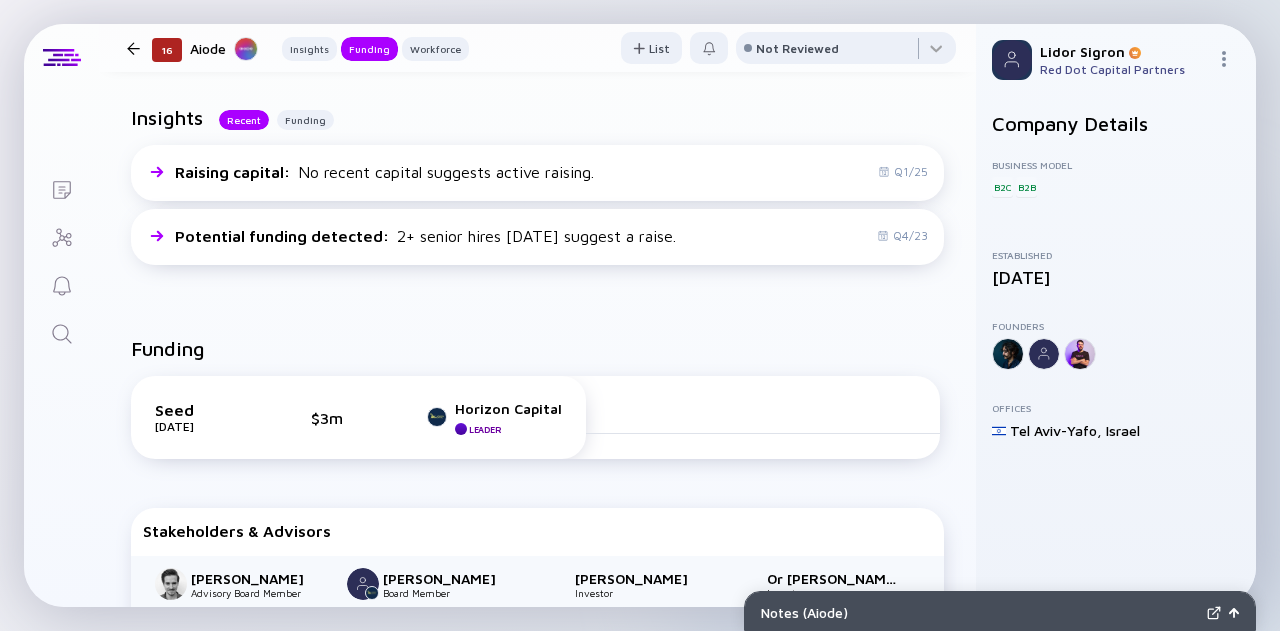 scroll, scrollTop: 486, scrollLeft: 0, axis: vertical 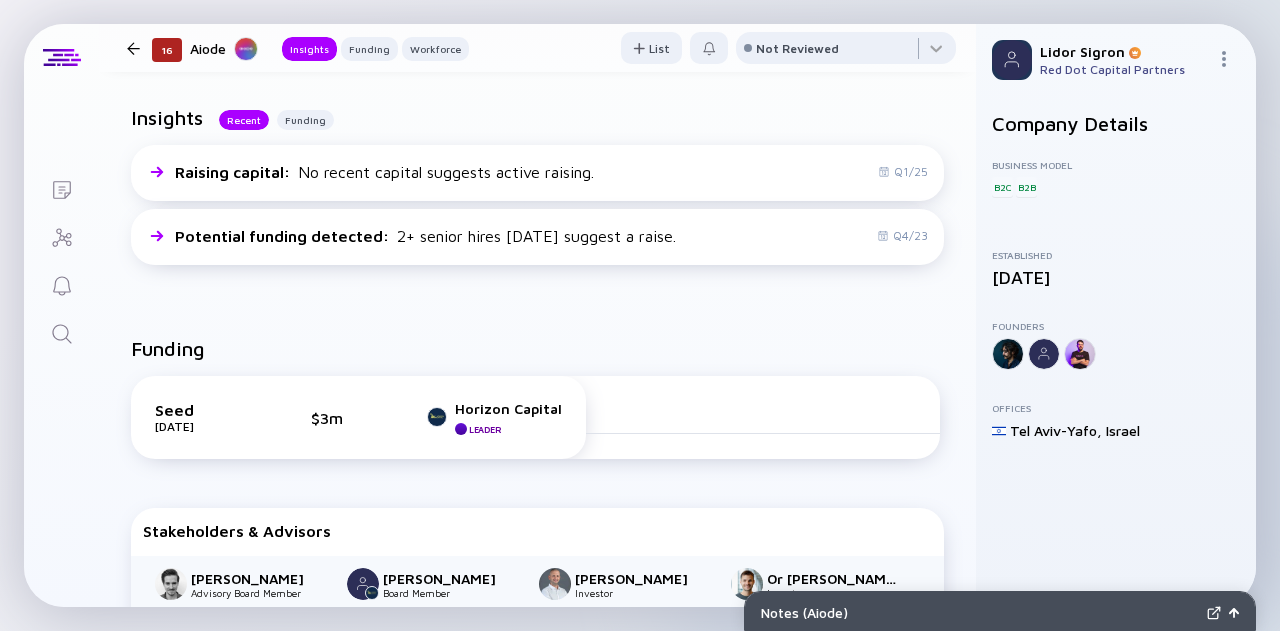 click 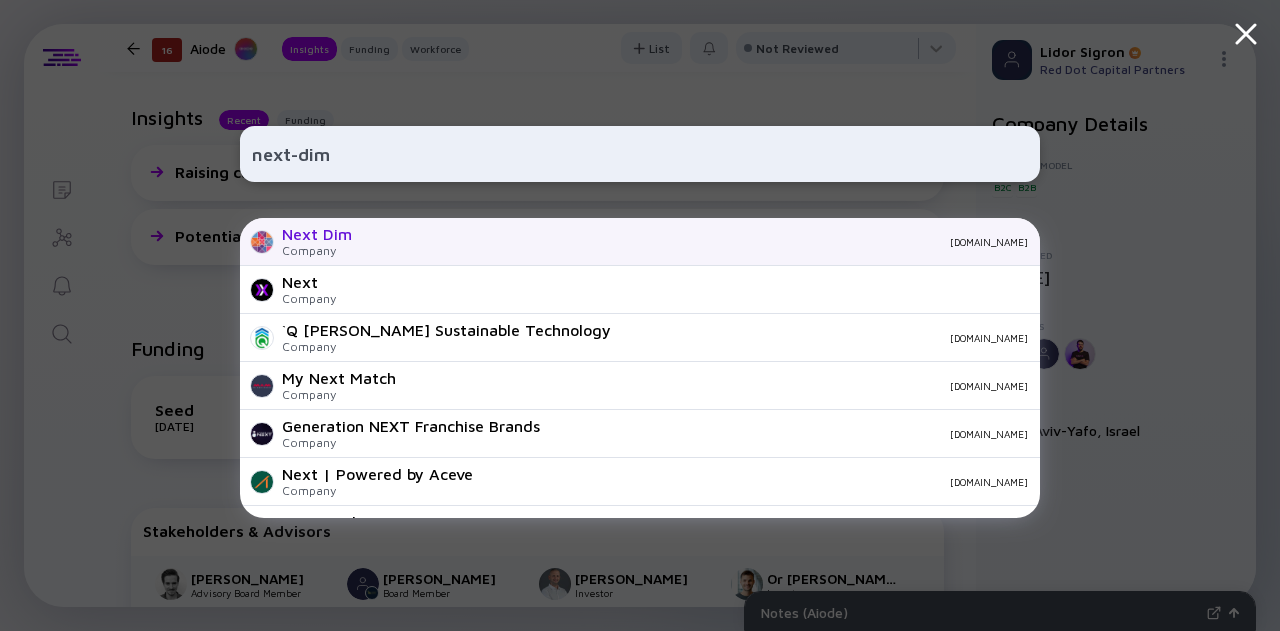 type on "next-dim" 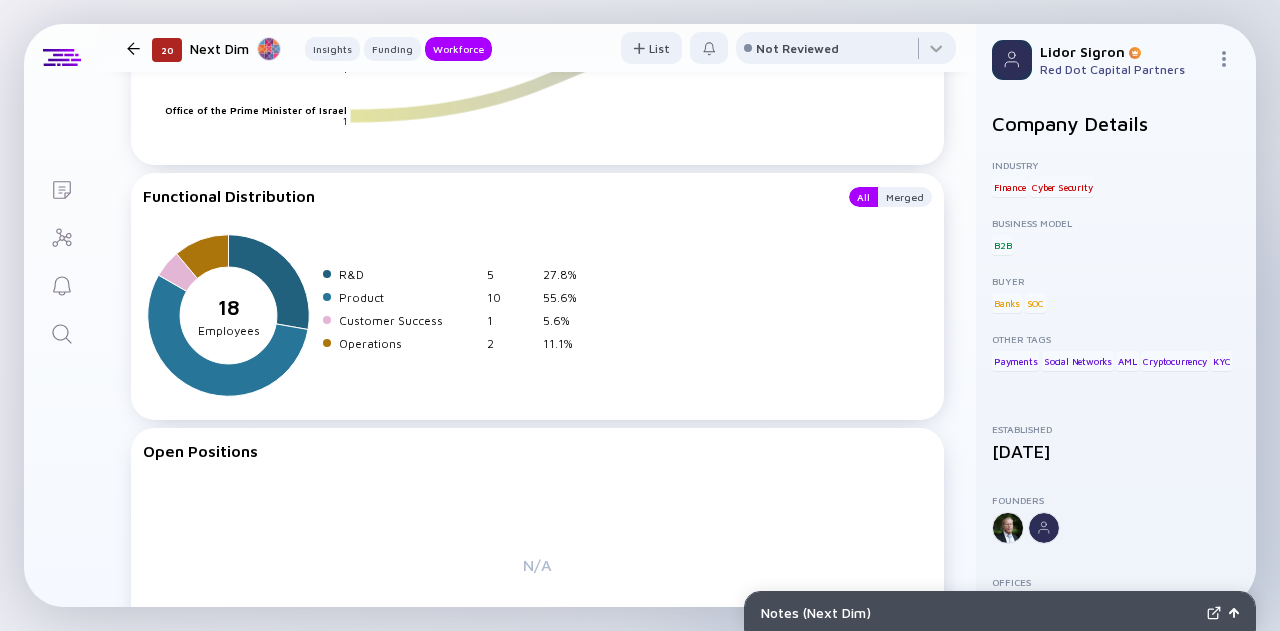scroll, scrollTop: 2493, scrollLeft: 0, axis: vertical 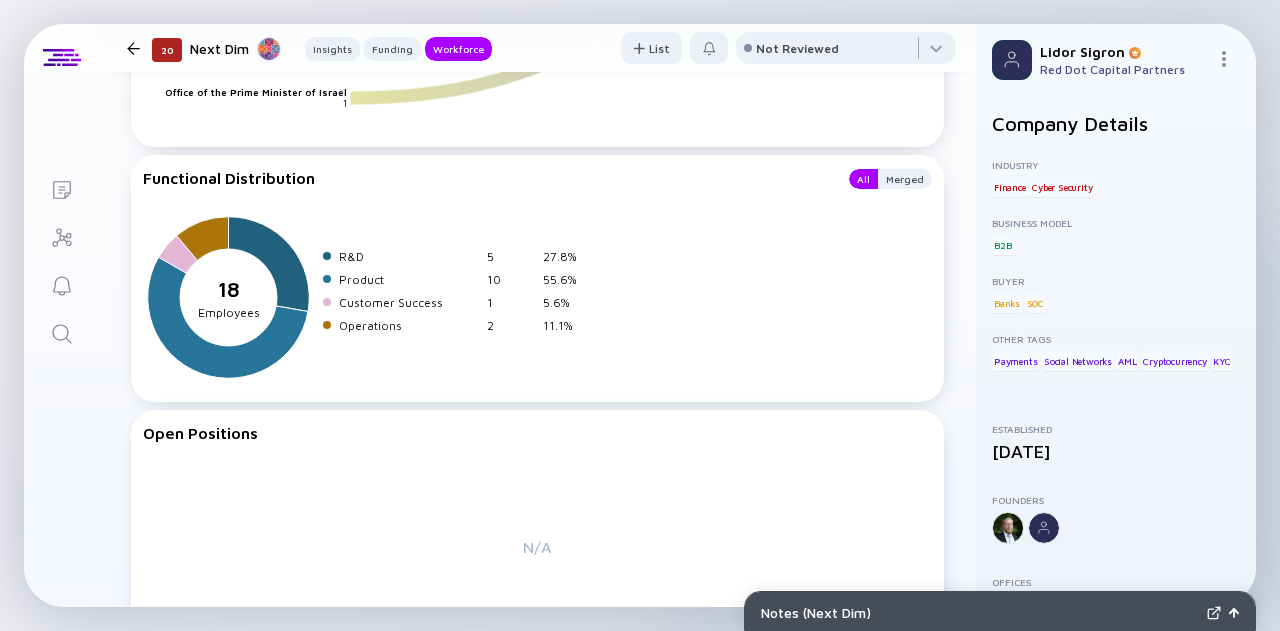 click at bounding box center [61, 332] 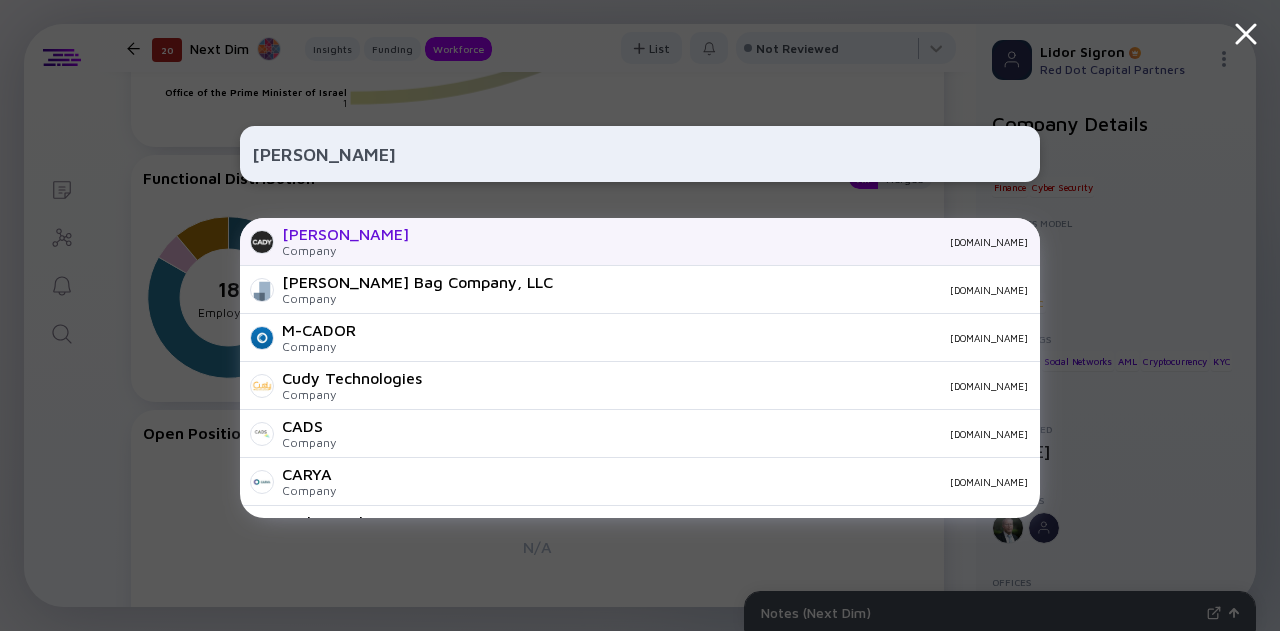 type on "[PERSON_NAME]" 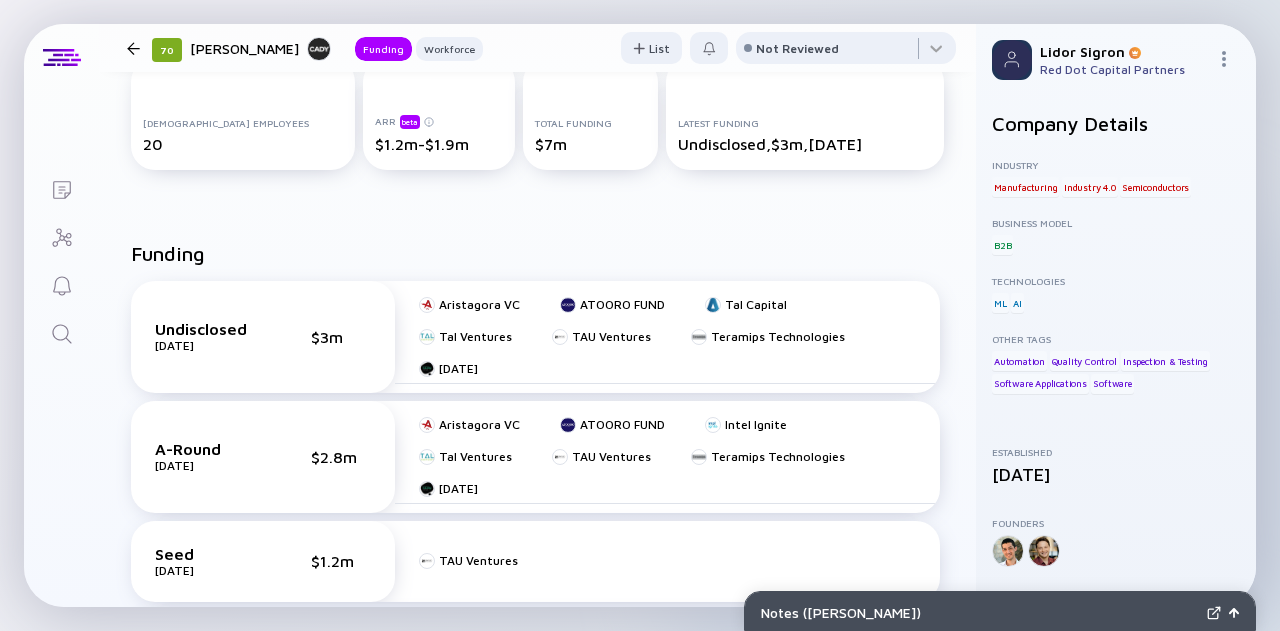 scroll, scrollTop: 394, scrollLeft: 0, axis: vertical 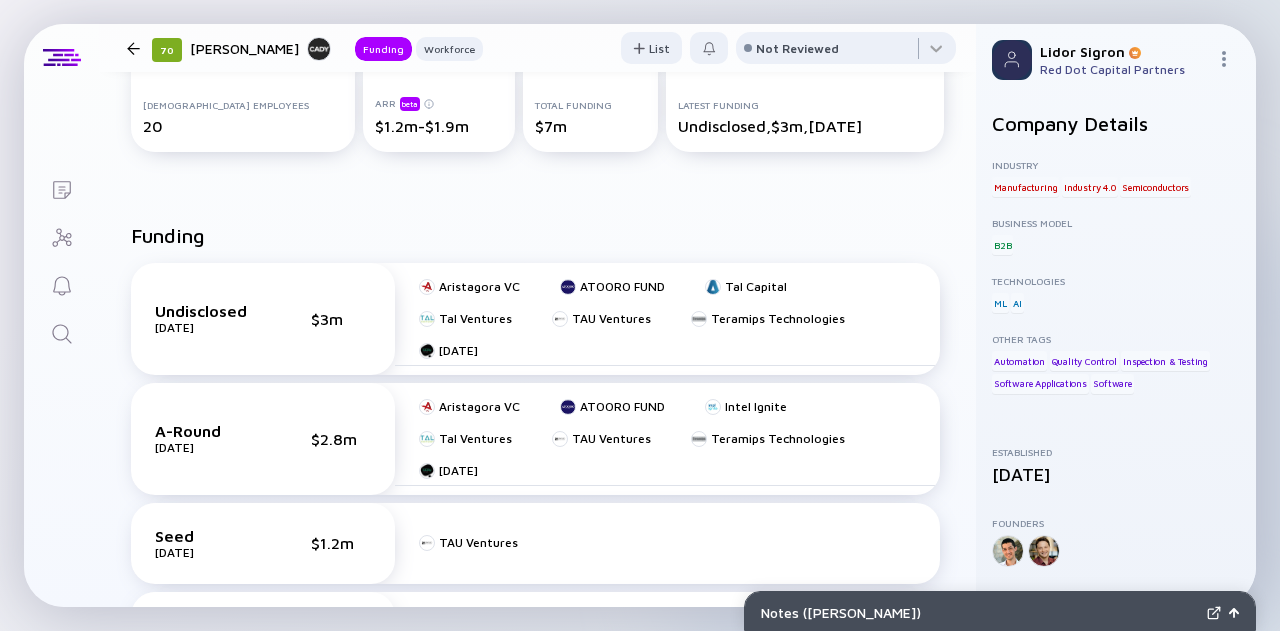 click 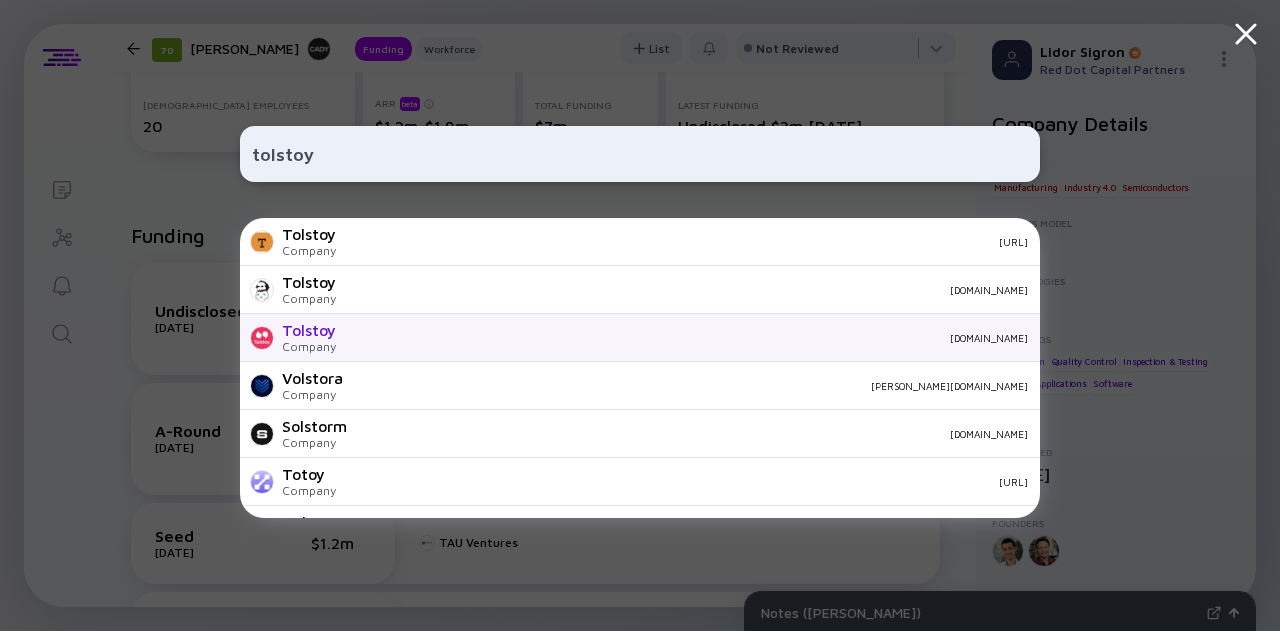 type on "tolstoy" 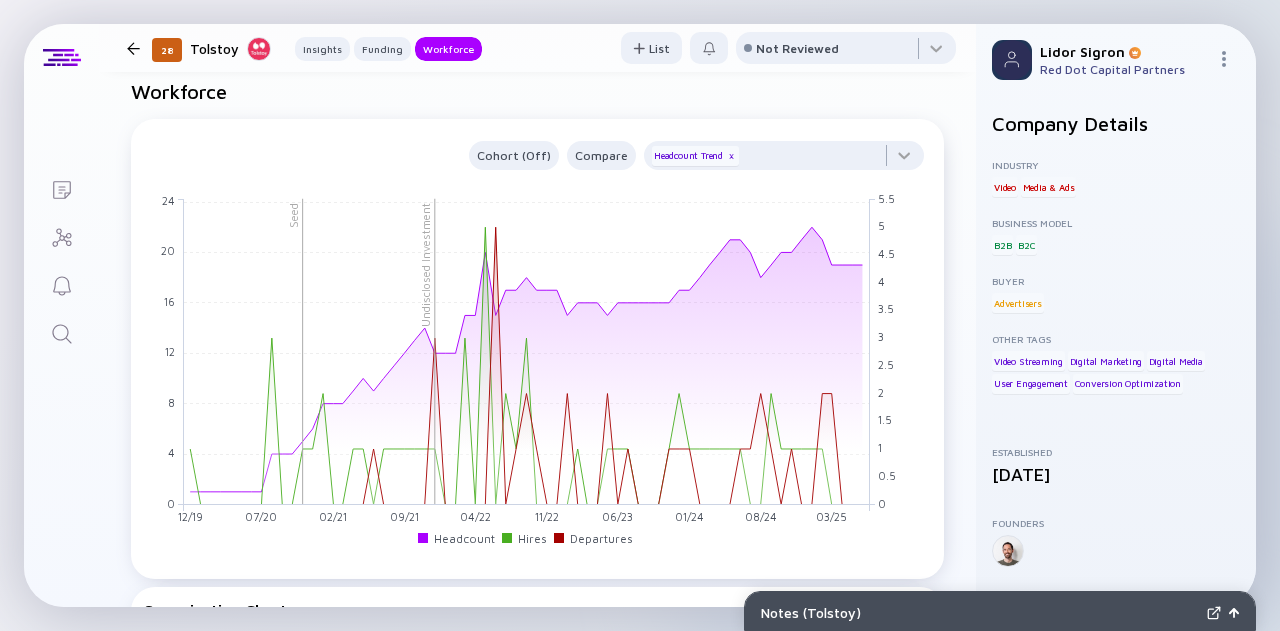 scroll, scrollTop: 1711, scrollLeft: 0, axis: vertical 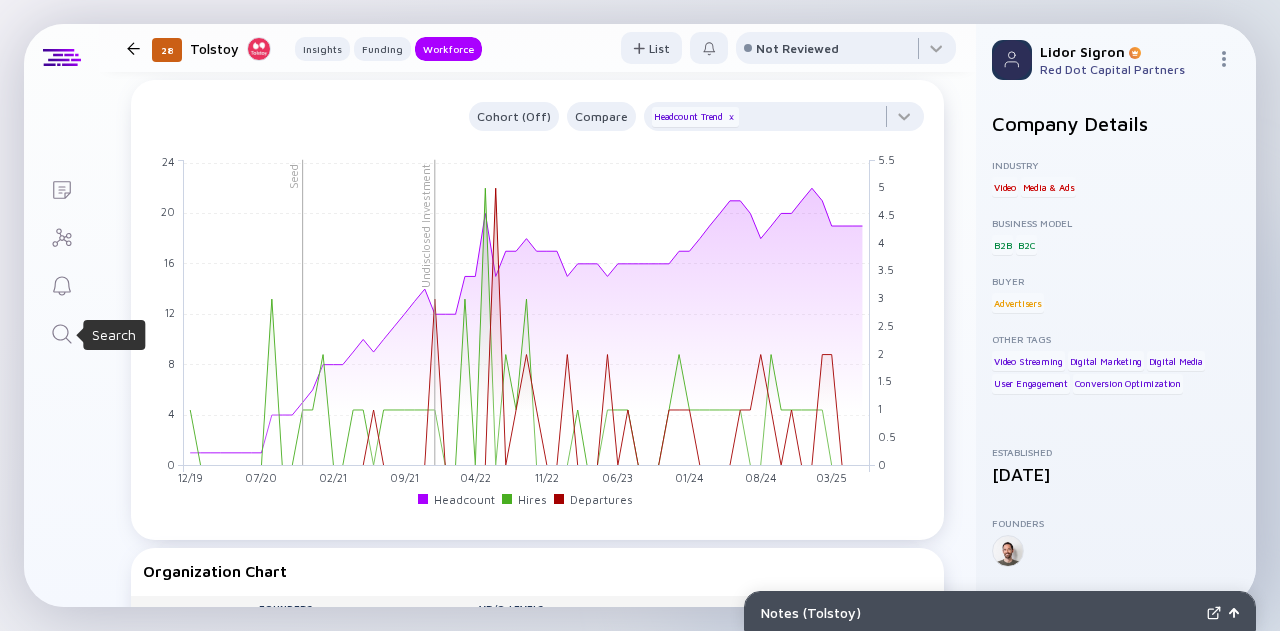click 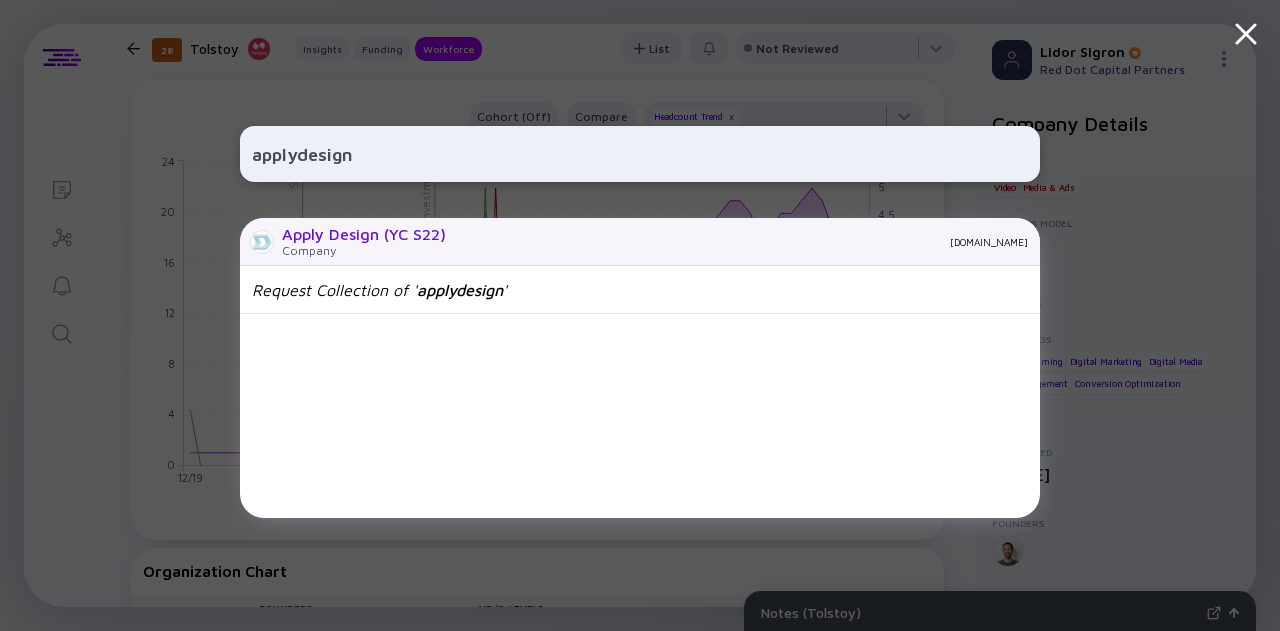 type on "applydesign" 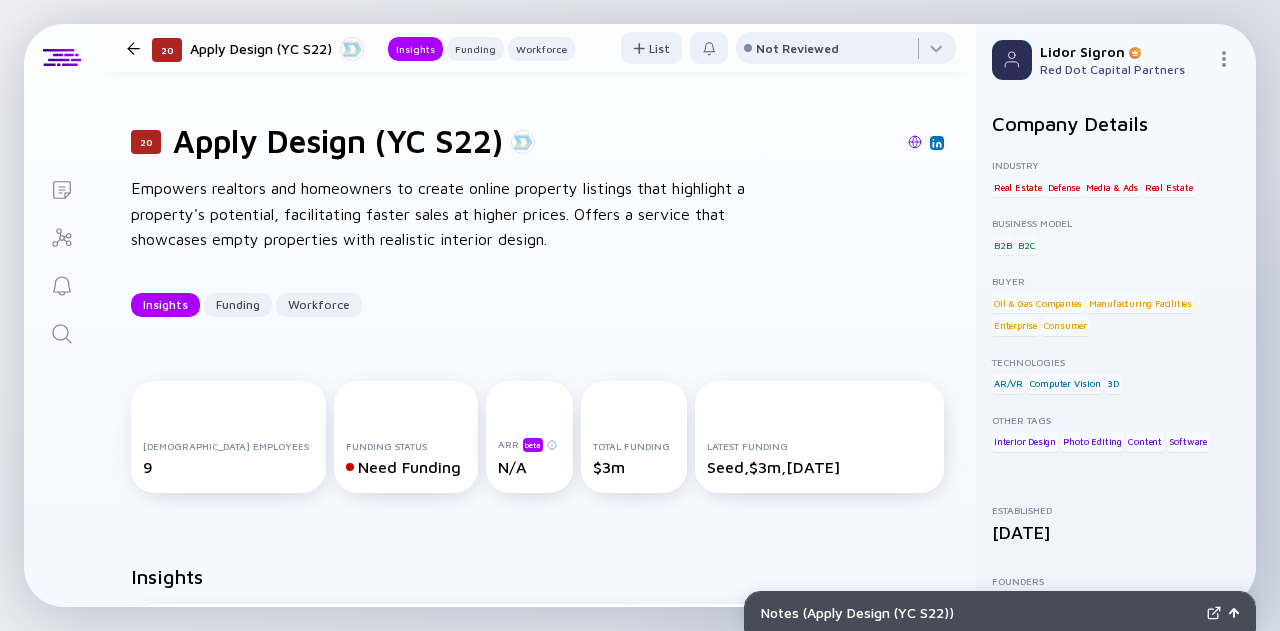 scroll, scrollTop: 0, scrollLeft: 0, axis: both 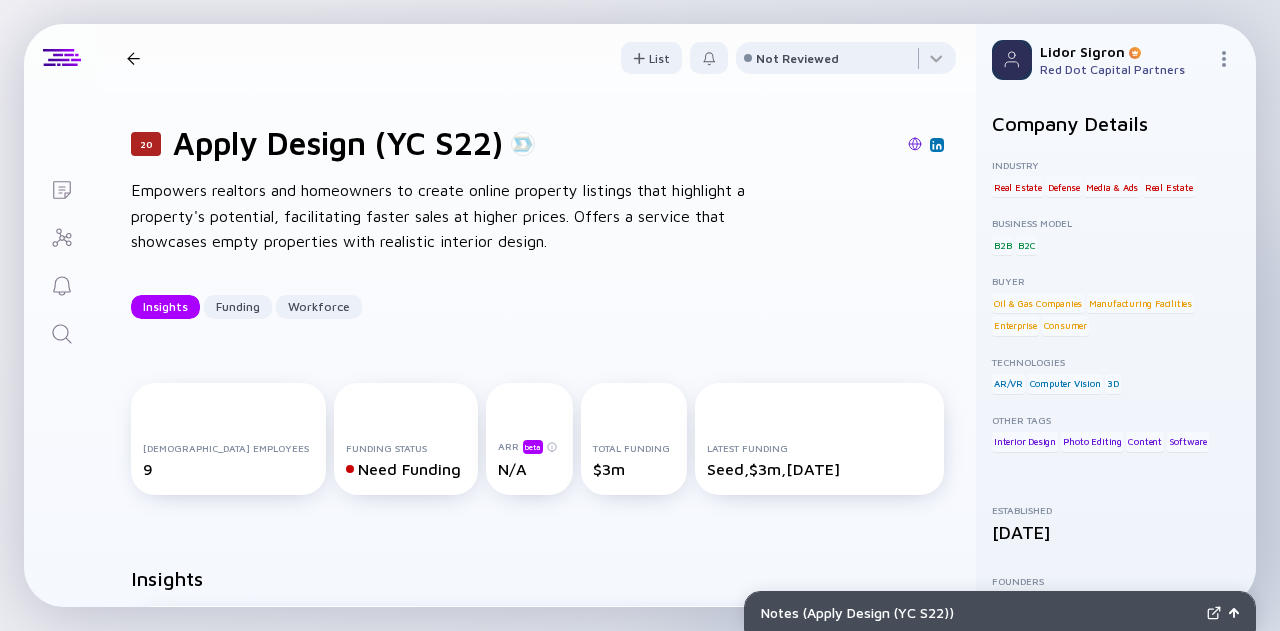 click at bounding box center [915, 144] 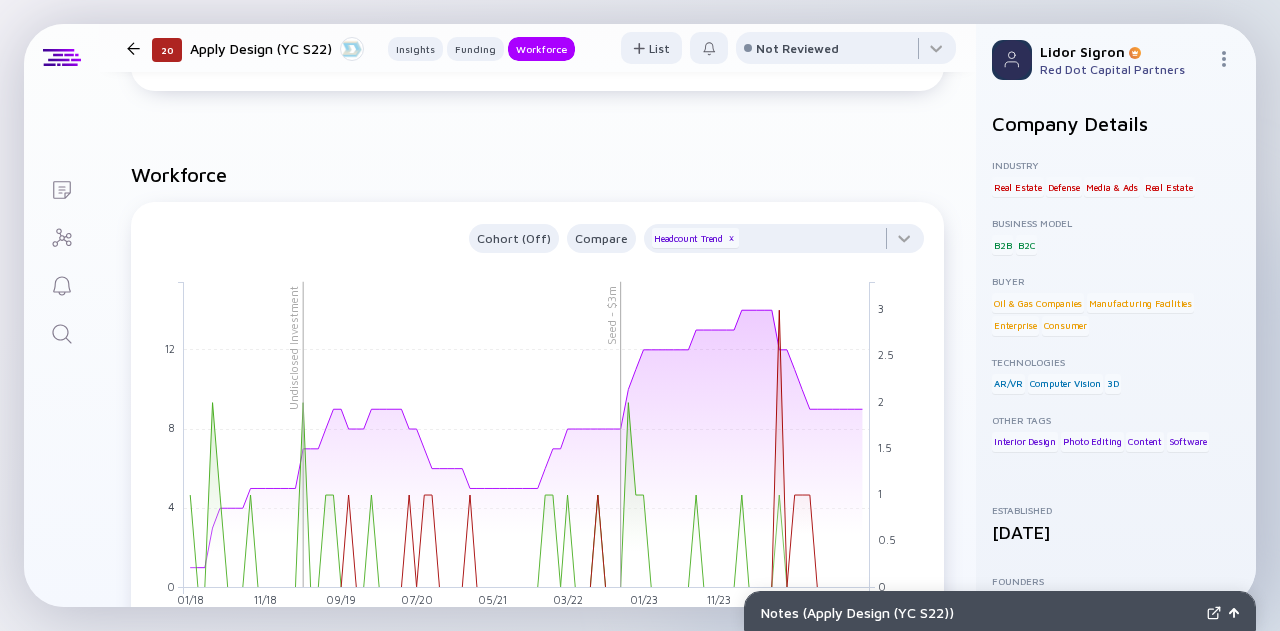 scroll, scrollTop: 1480, scrollLeft: 0, axis: vertical 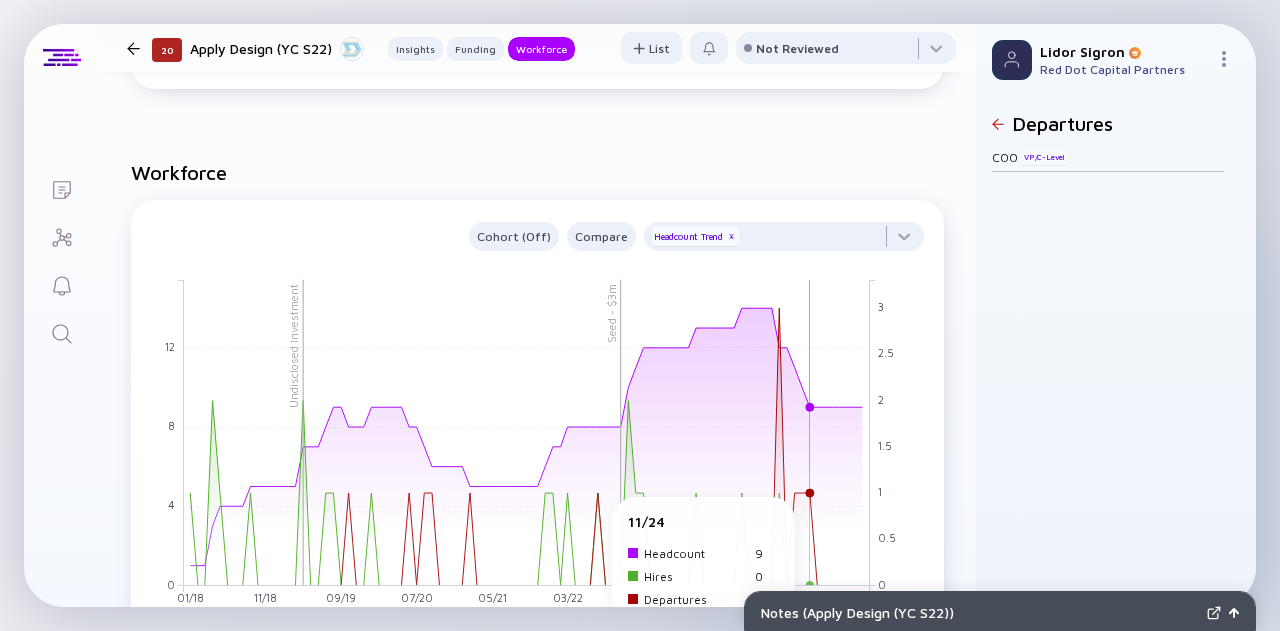 click 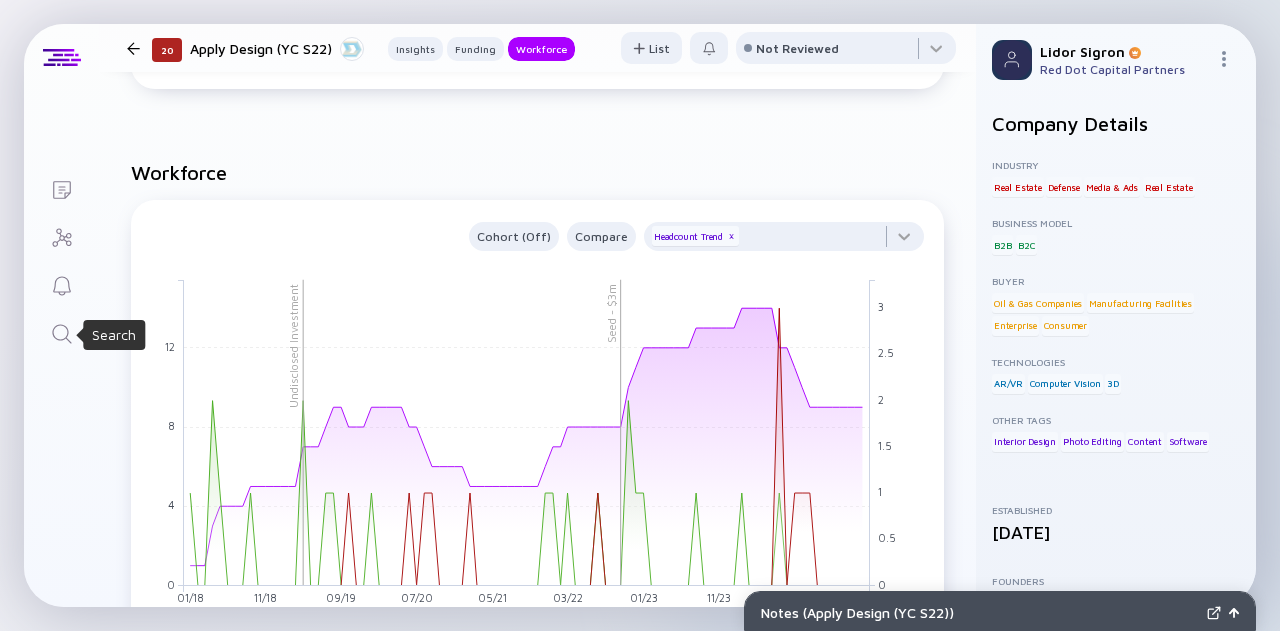 click 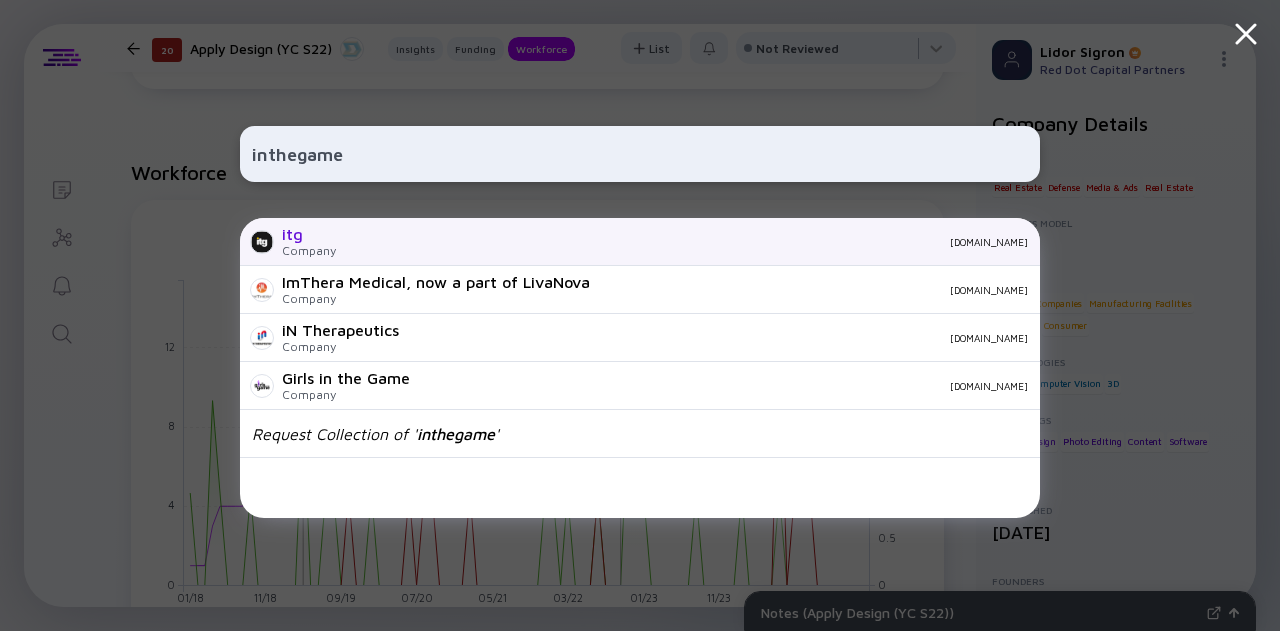type on "inthegame" 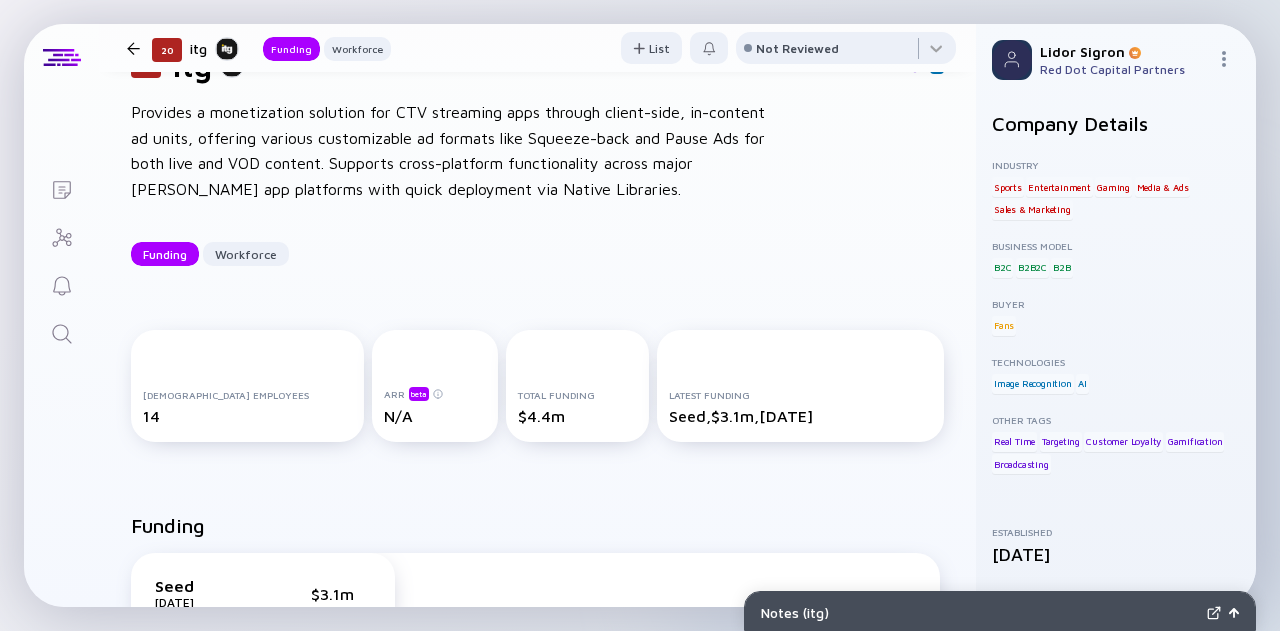 scroll, scrollTop: 0, scrollLeft: 0, axis: both 